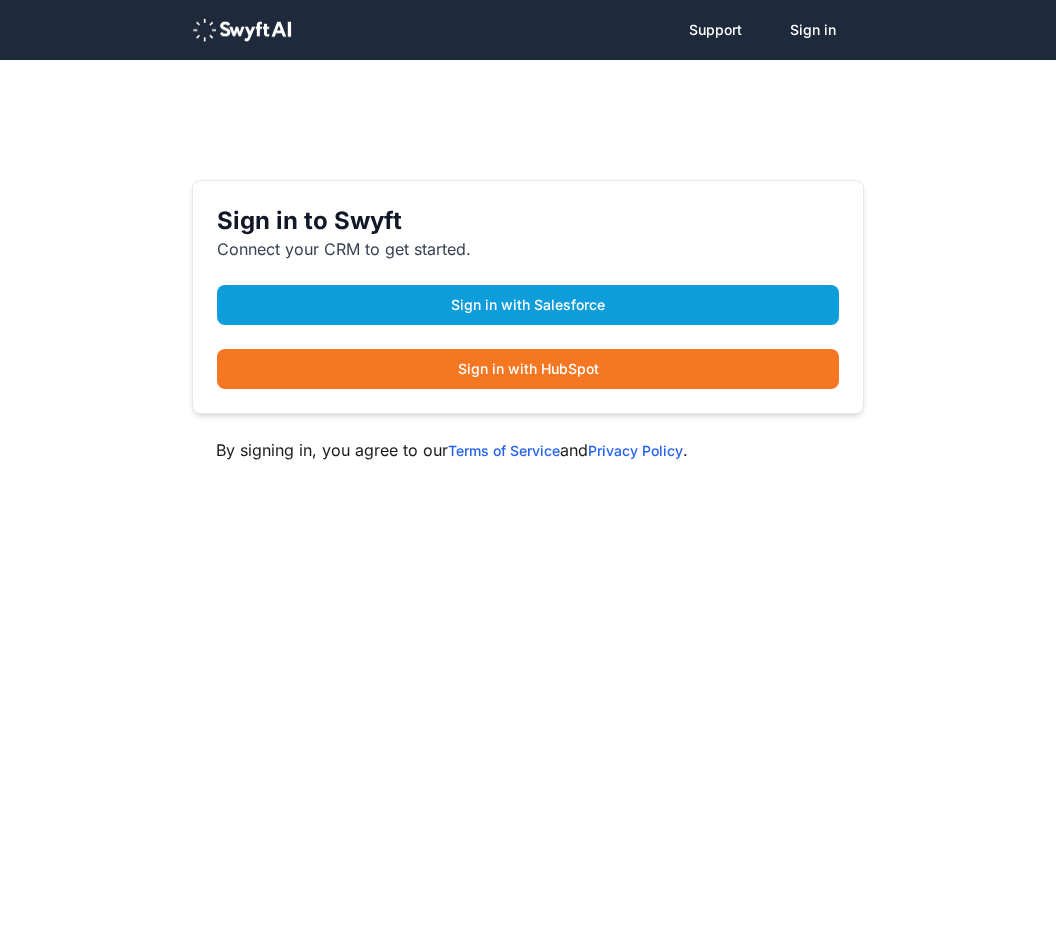 scroll, scrollTop: 0, scrollLeft: 0, axis: both 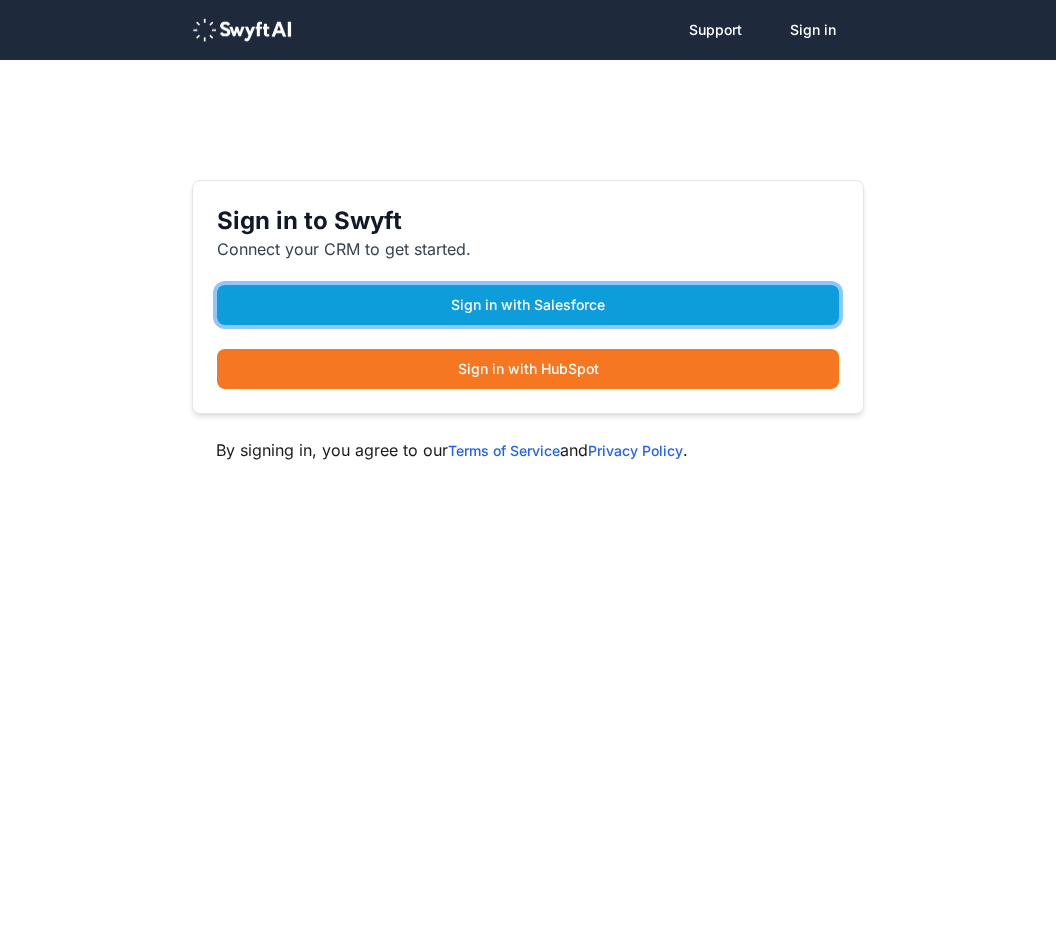 click on "Sign in with Salesforce" at bounding box center [528, 305] 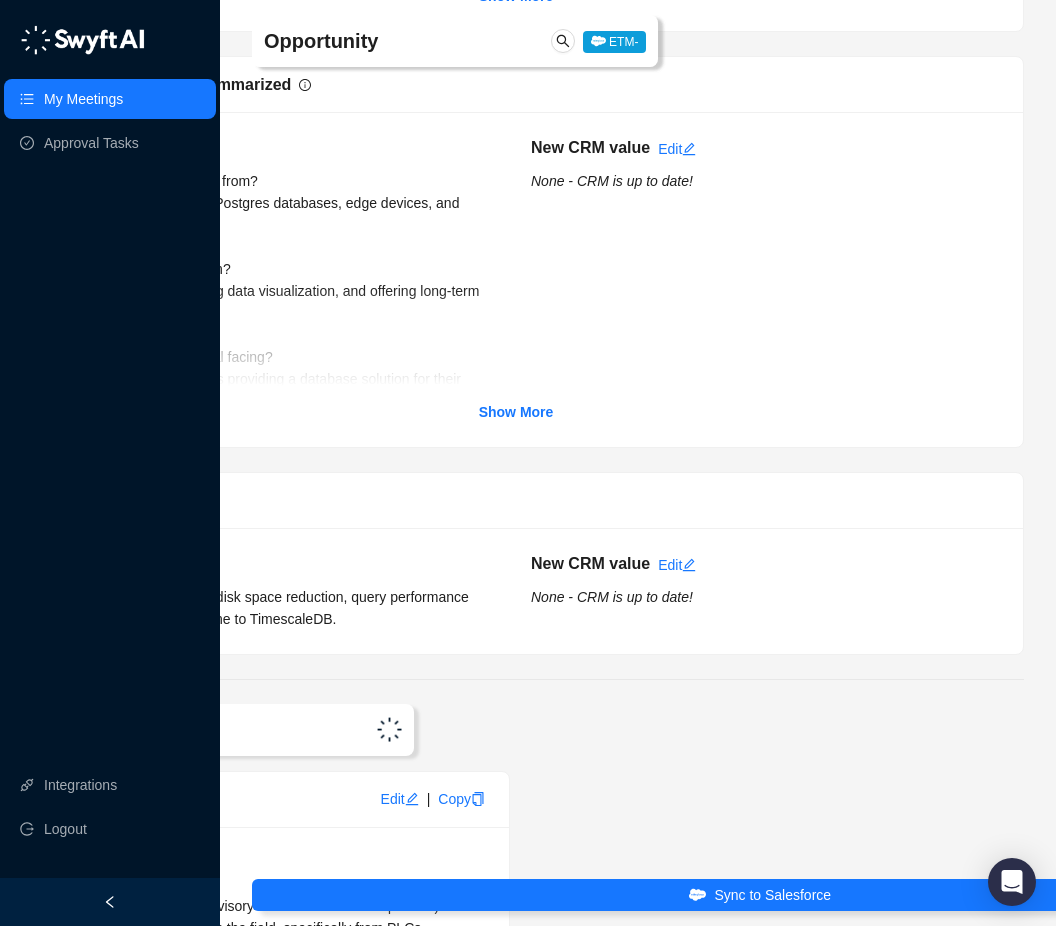 scroll, scrollTop: 7904, scrollLeft: 244, axis: both 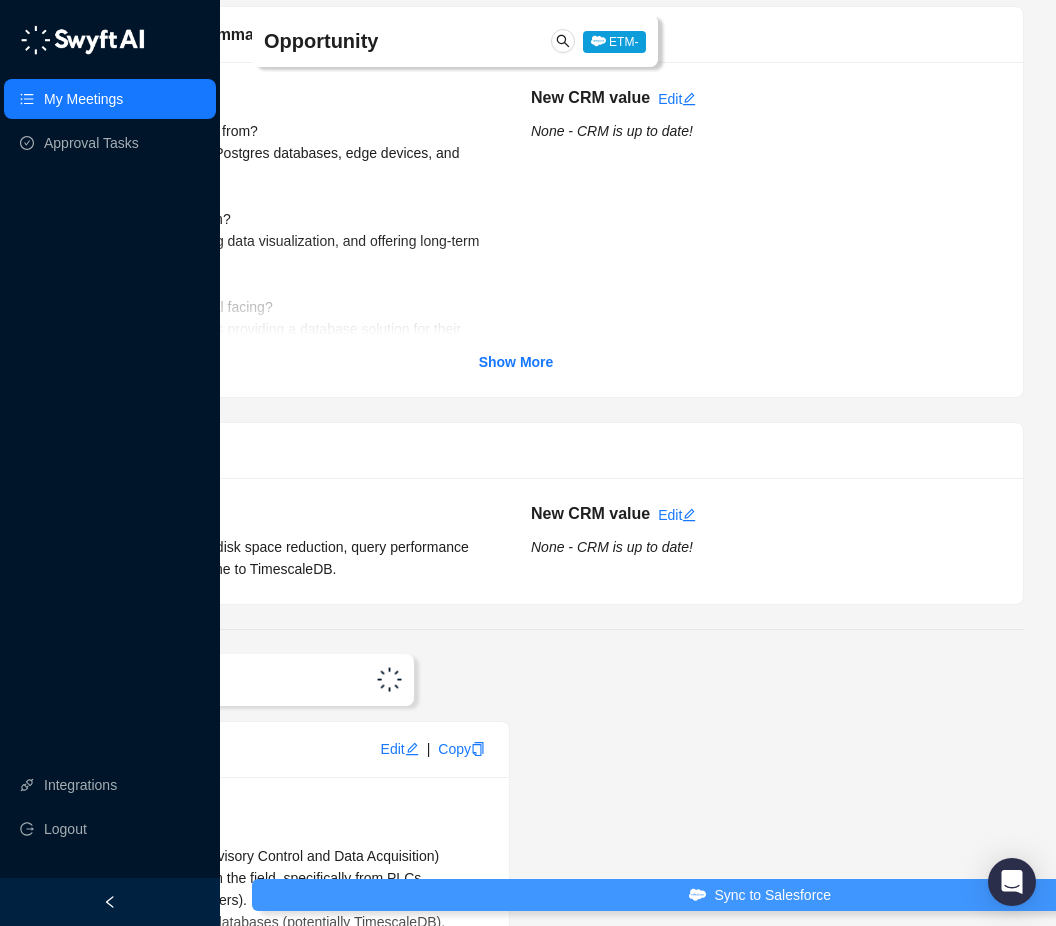 click on "Sync to Salesforce" at bounding box center (772, 895) 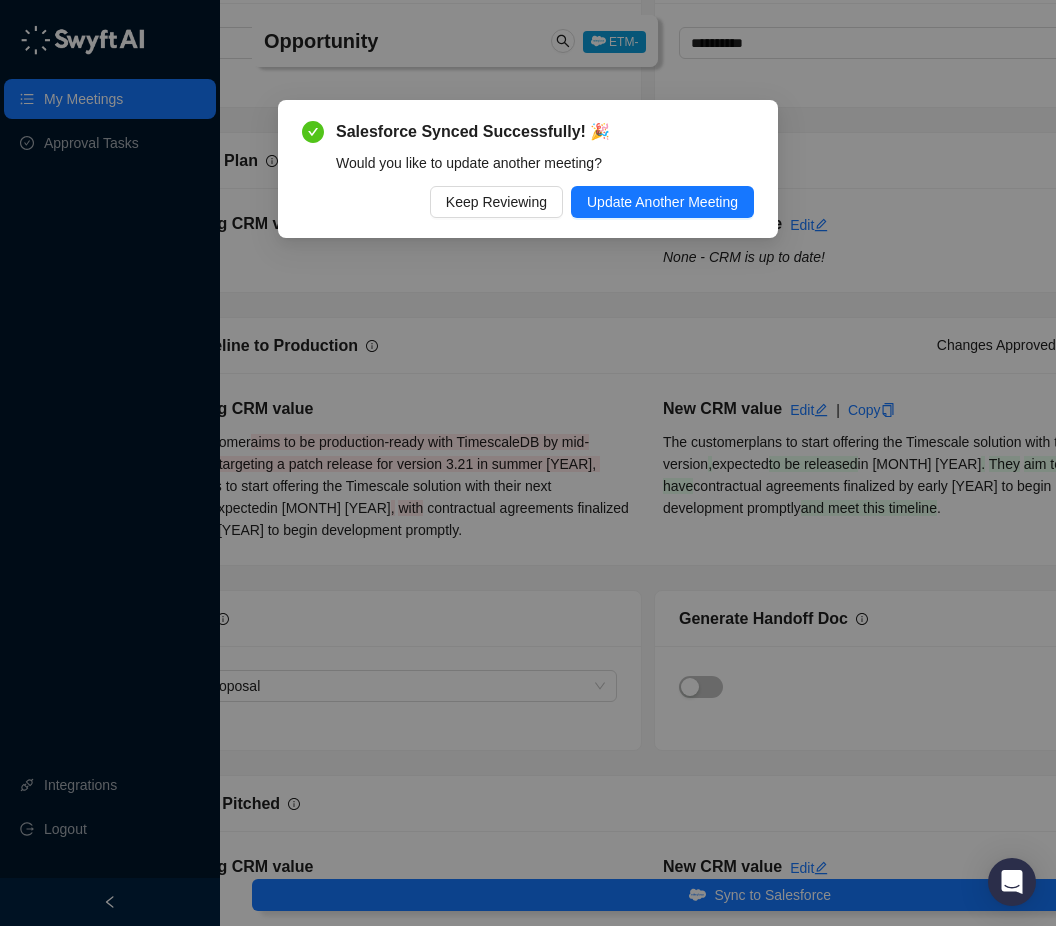 scroll, scrollTop: 6164, scrollLeft: 0, axis: vertical 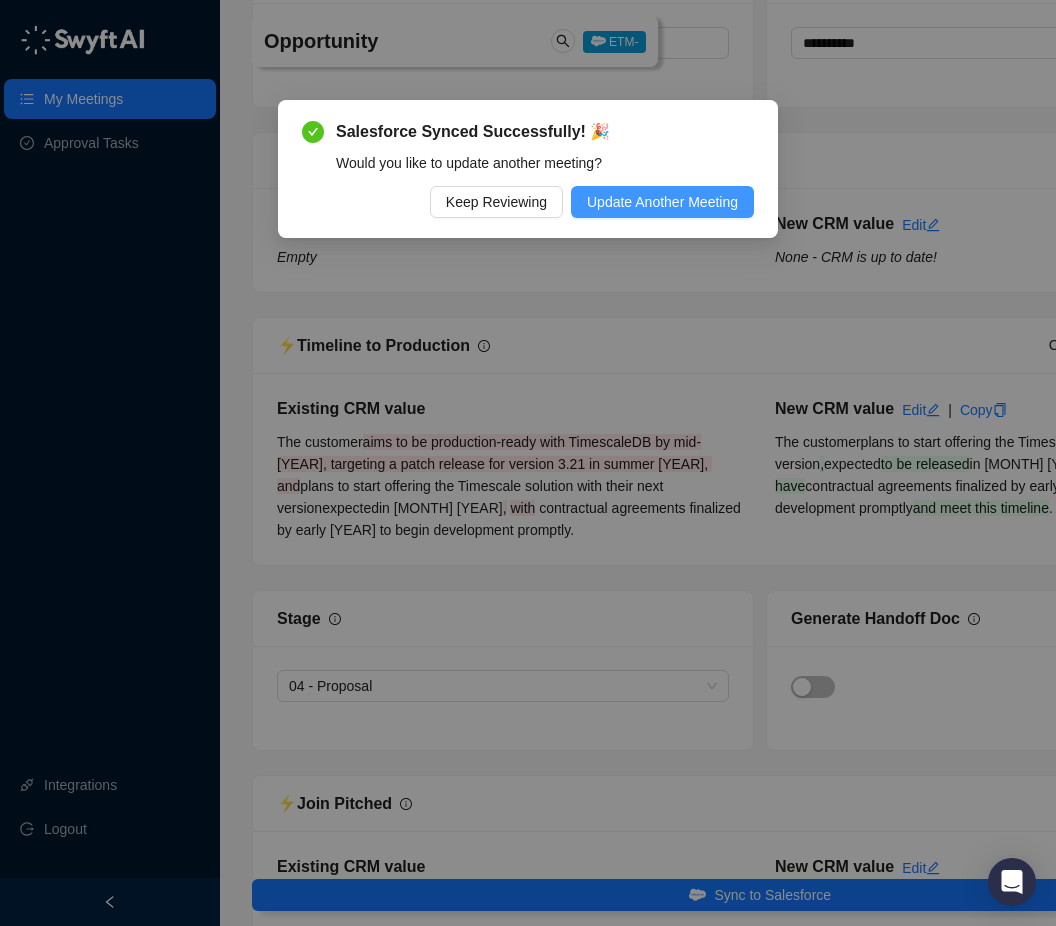 click on "Update Another Meeting" at bounding box center (662, 202) 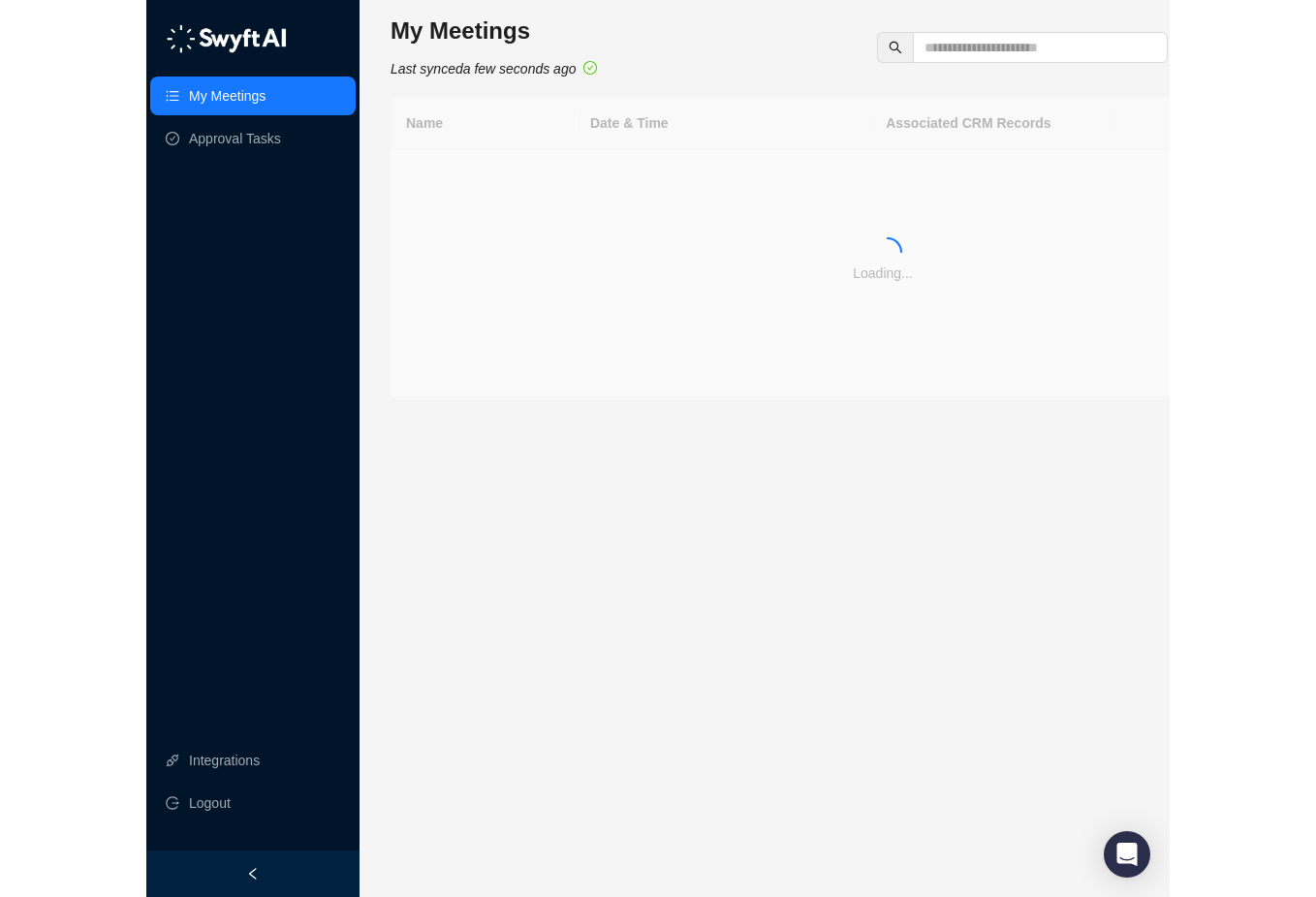 scroll, scrollTop: 0, scrollLeft: 0, axis: both 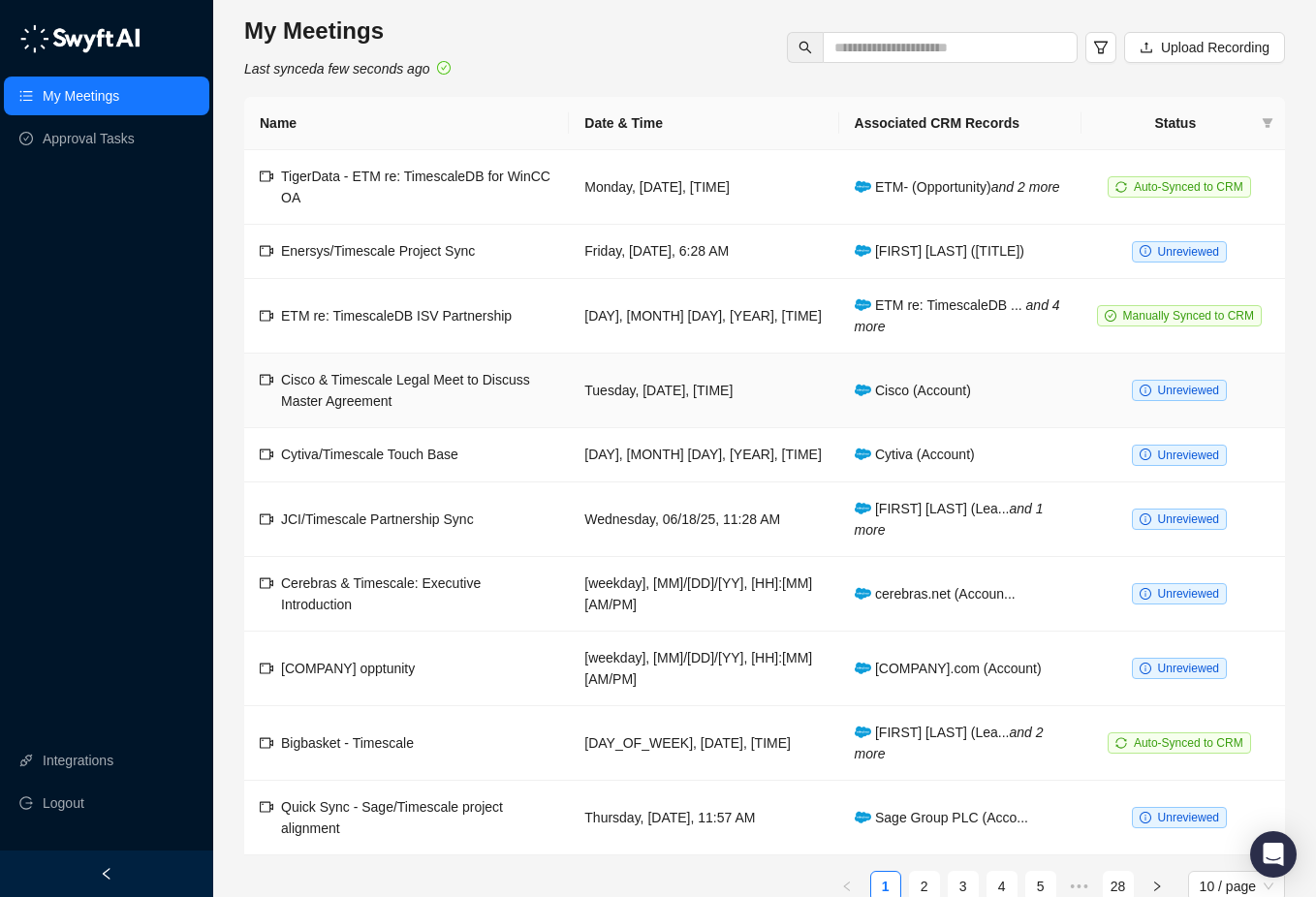 click on "Cisco & Timescale Legal Meet to Discuss Master Agreement" at bounding box center [405, 390] 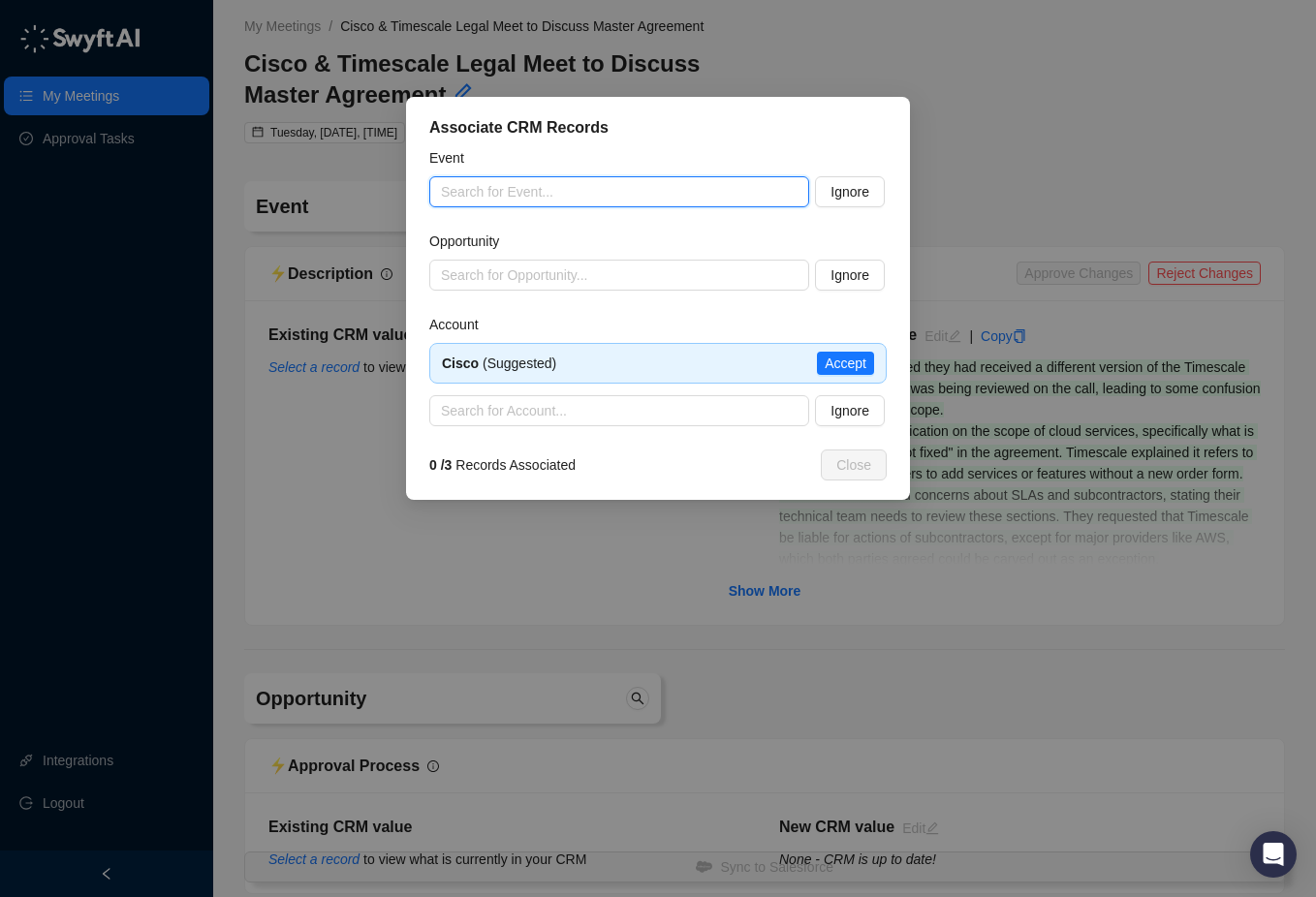 click at bounding box center [613, 192] 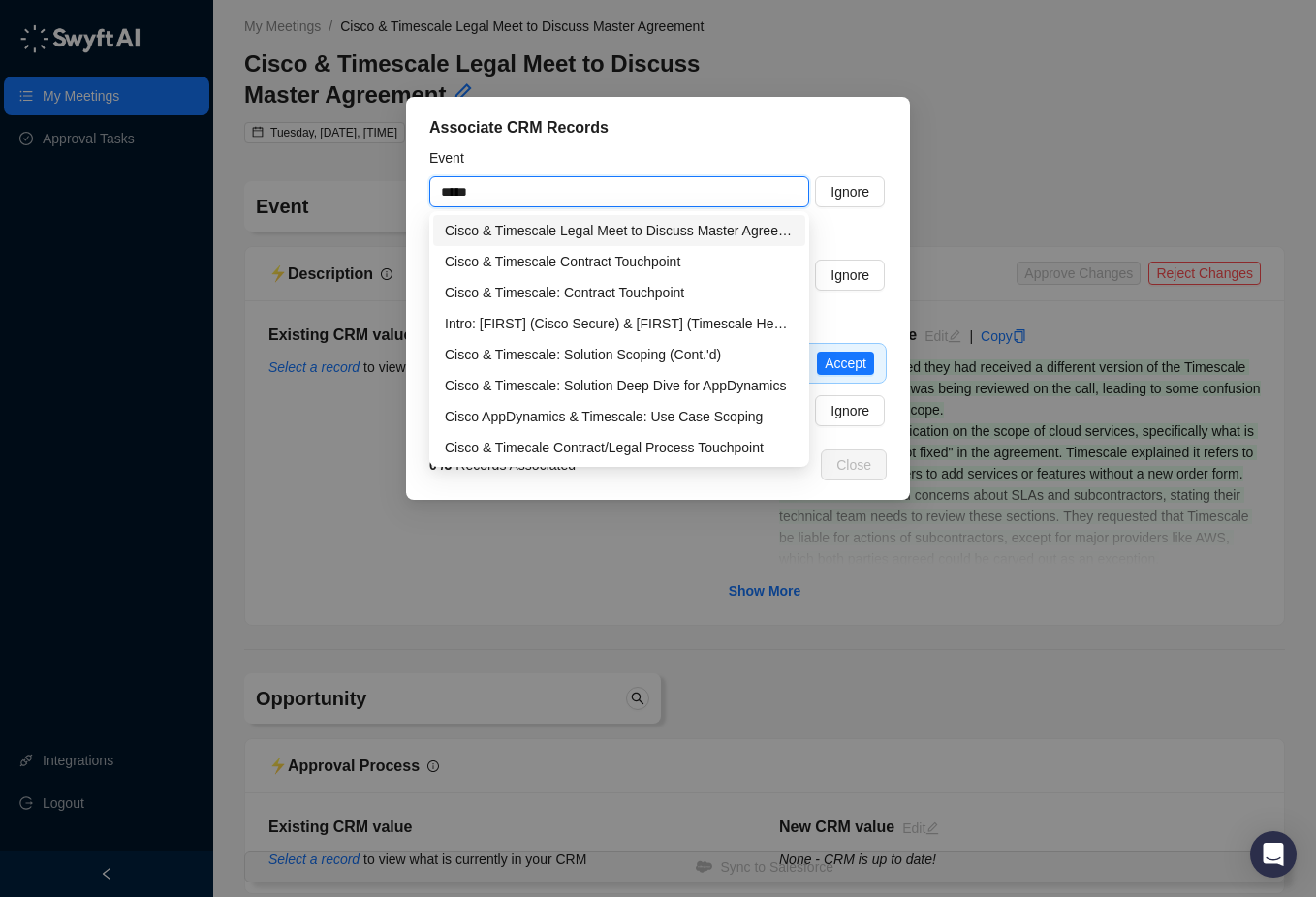 click on "Cisco & Timescale Legal Meet to Discuss Master Agreement" at bounding box center (619, 231) 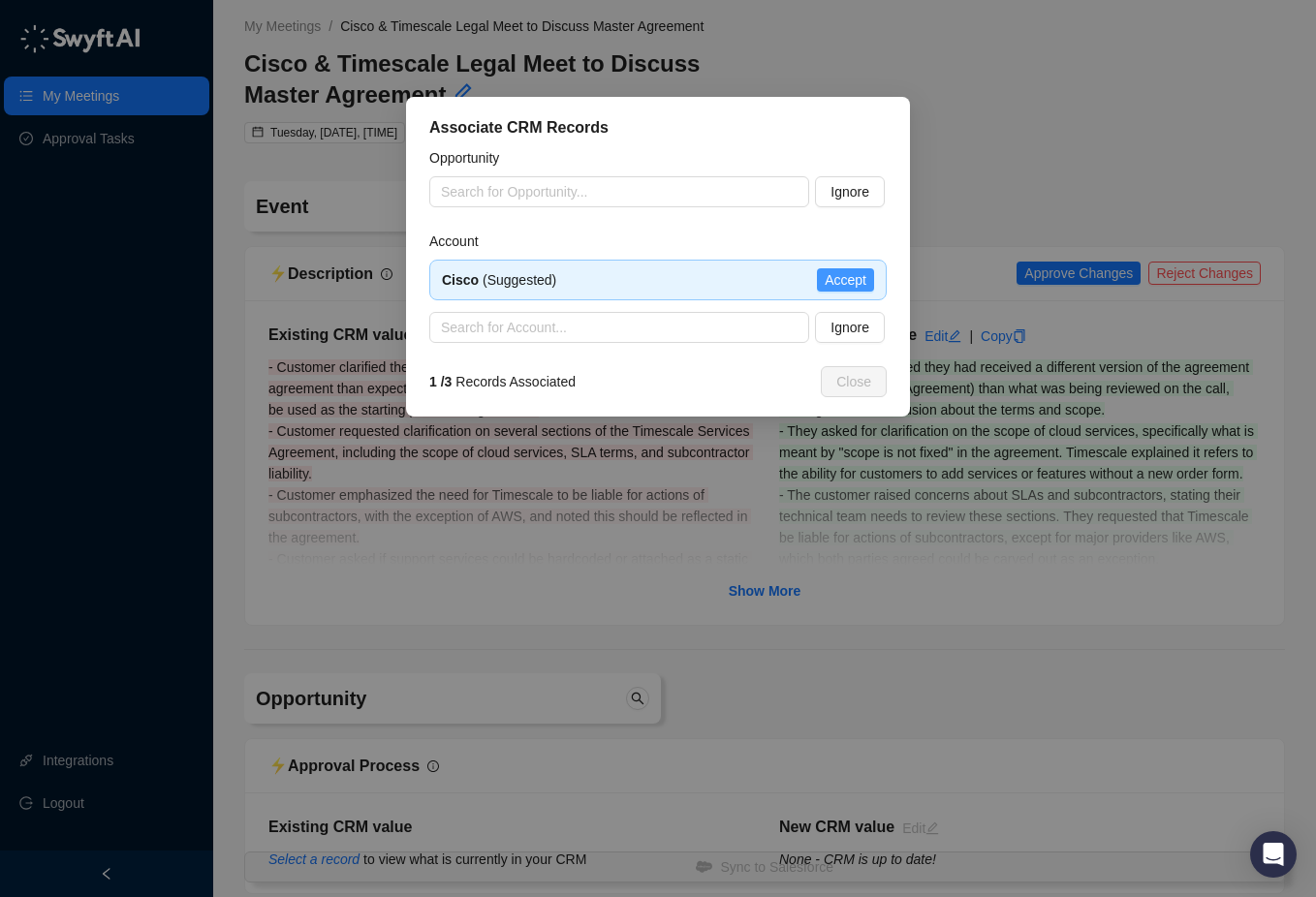 click on "Accept" at bounding box center (845, 280) 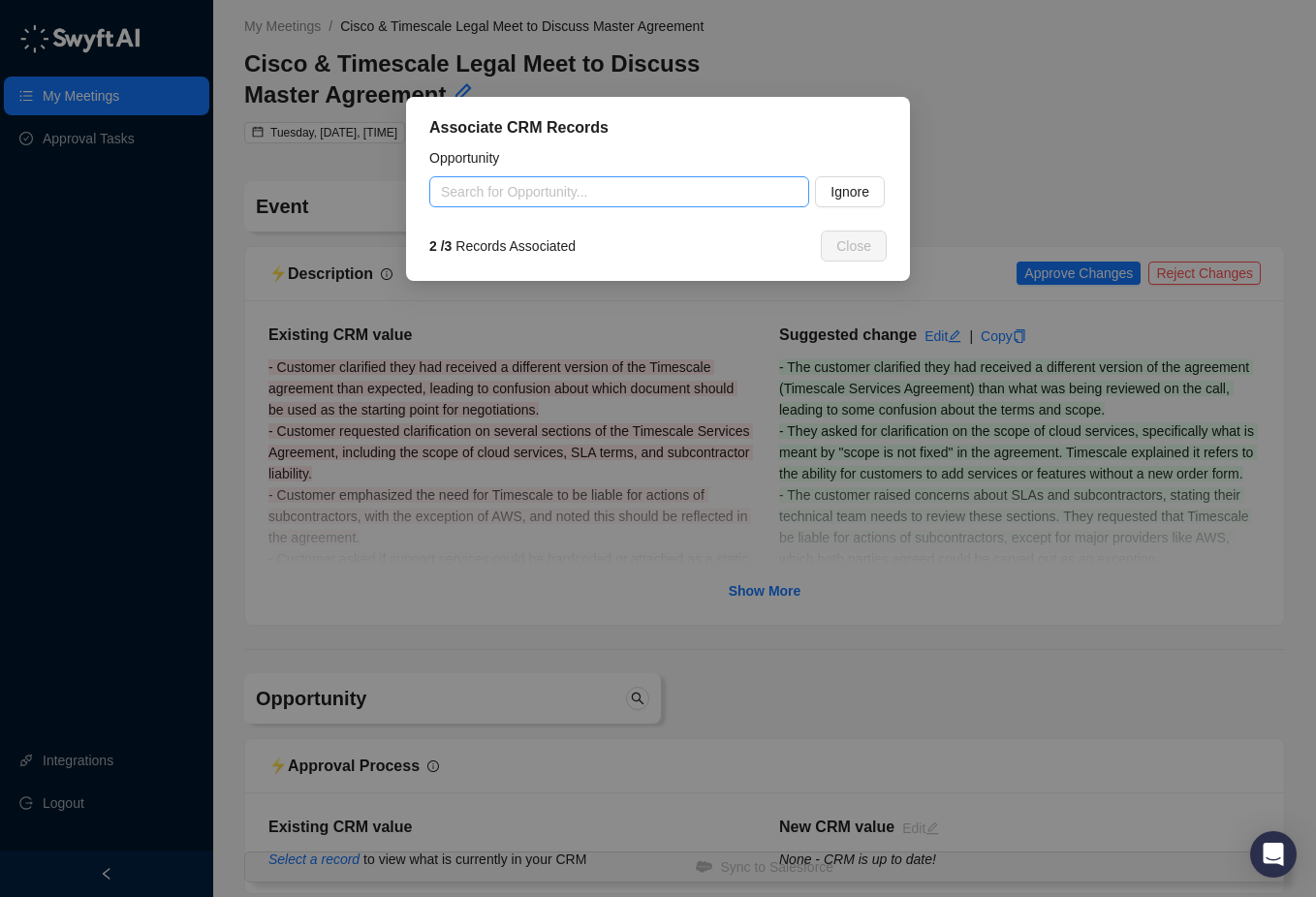 click at bounding box center (613, 192) 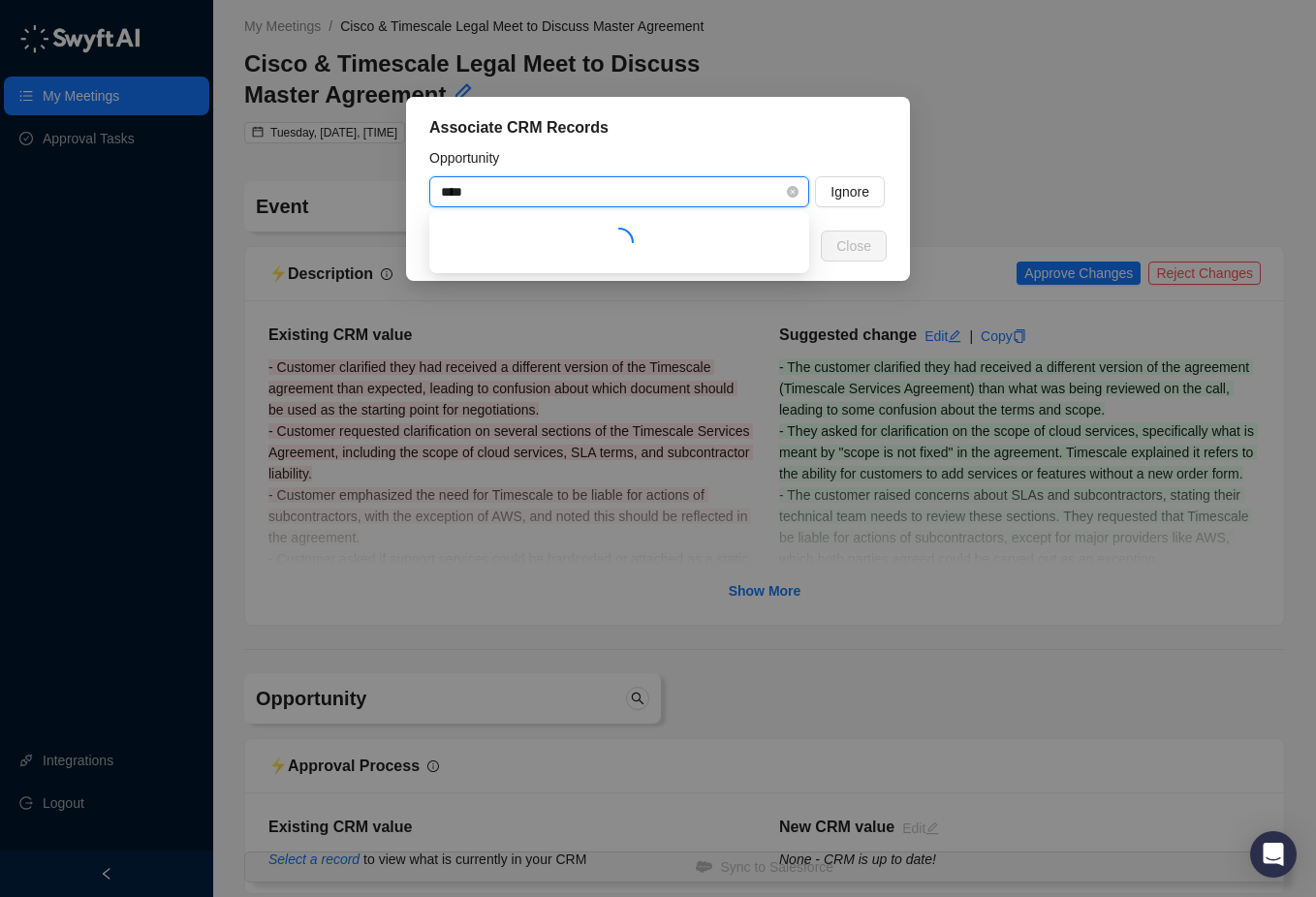 type on "*****" 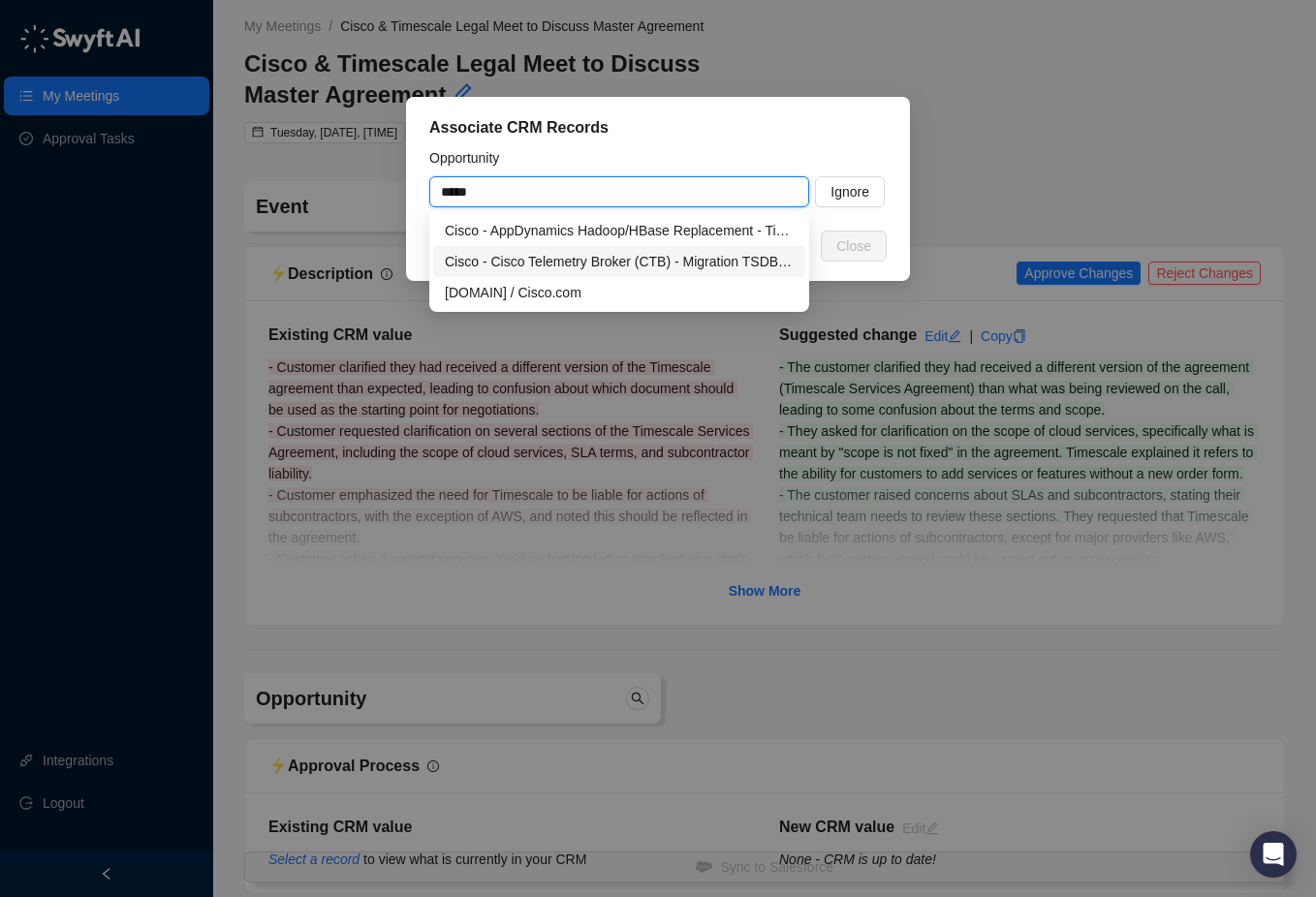 click on "Cisco - Cisco Telemetry Broker (CTB) - Migration TSDB to TS Cloud vs. MongoDB" at bounding box center [619, 262] 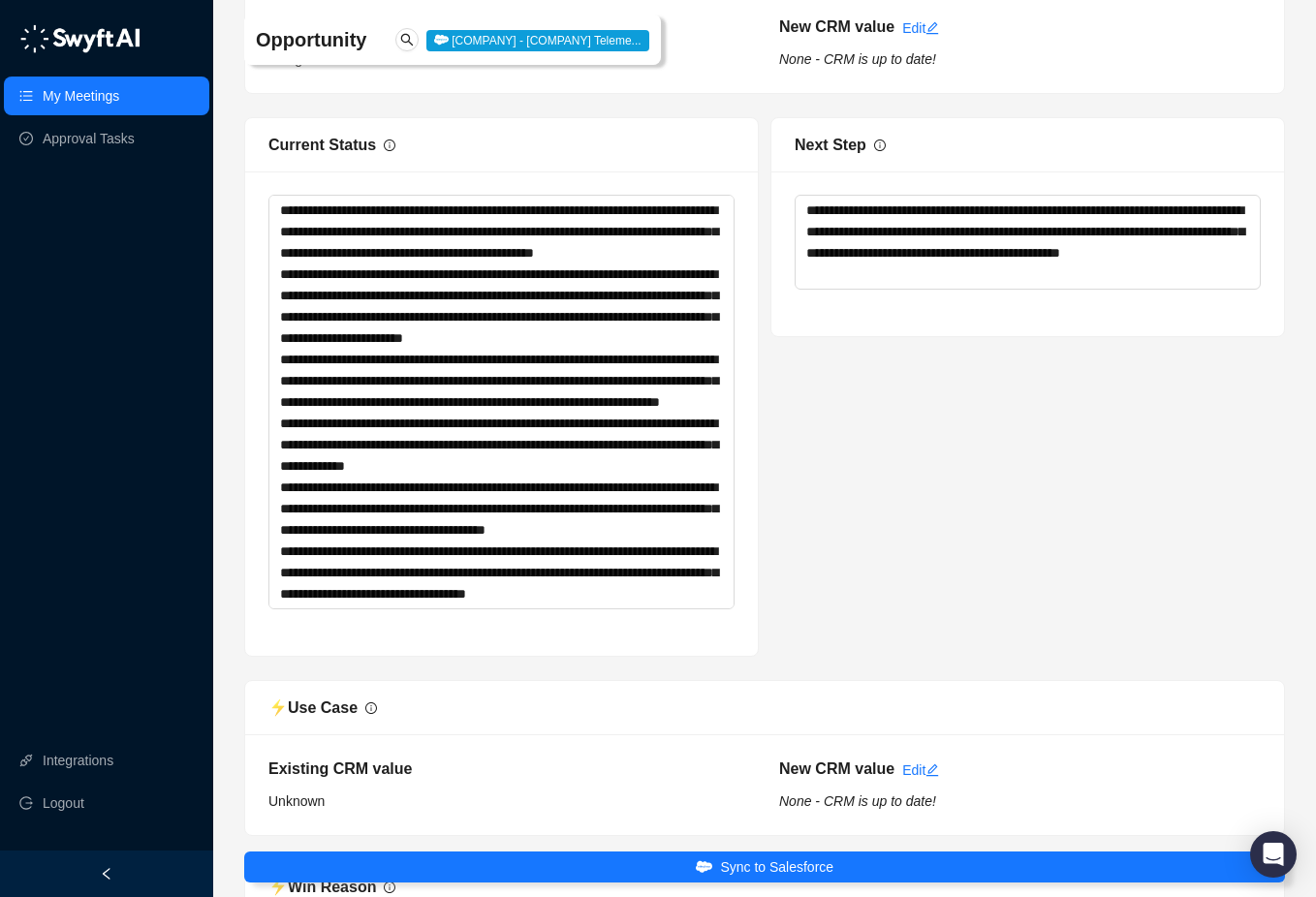 scroll, scrollTop: 4741, scrollLeft: 0, axis: vertical 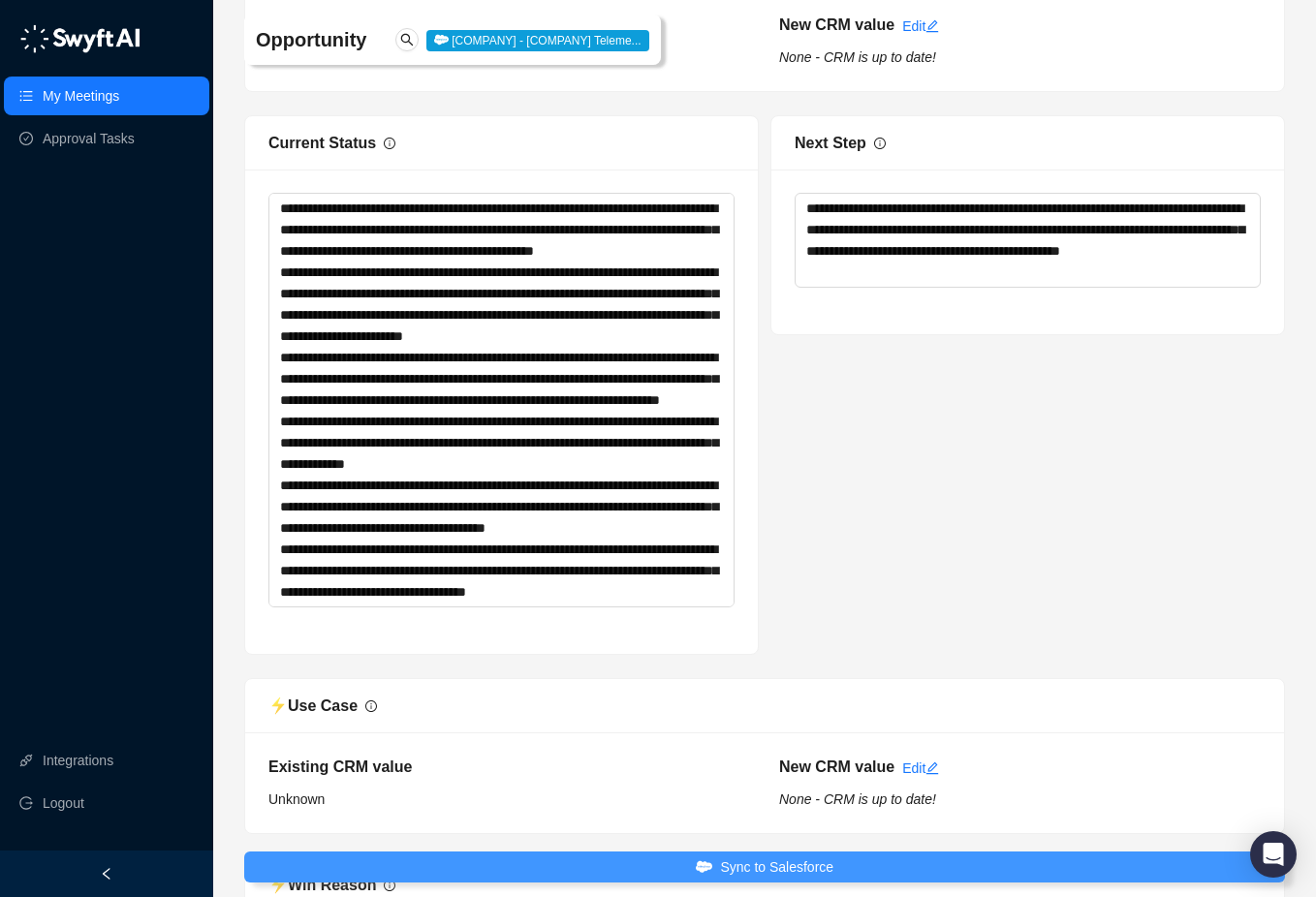 click on "Sync to Salesforce" at bounding box center [776, 867] 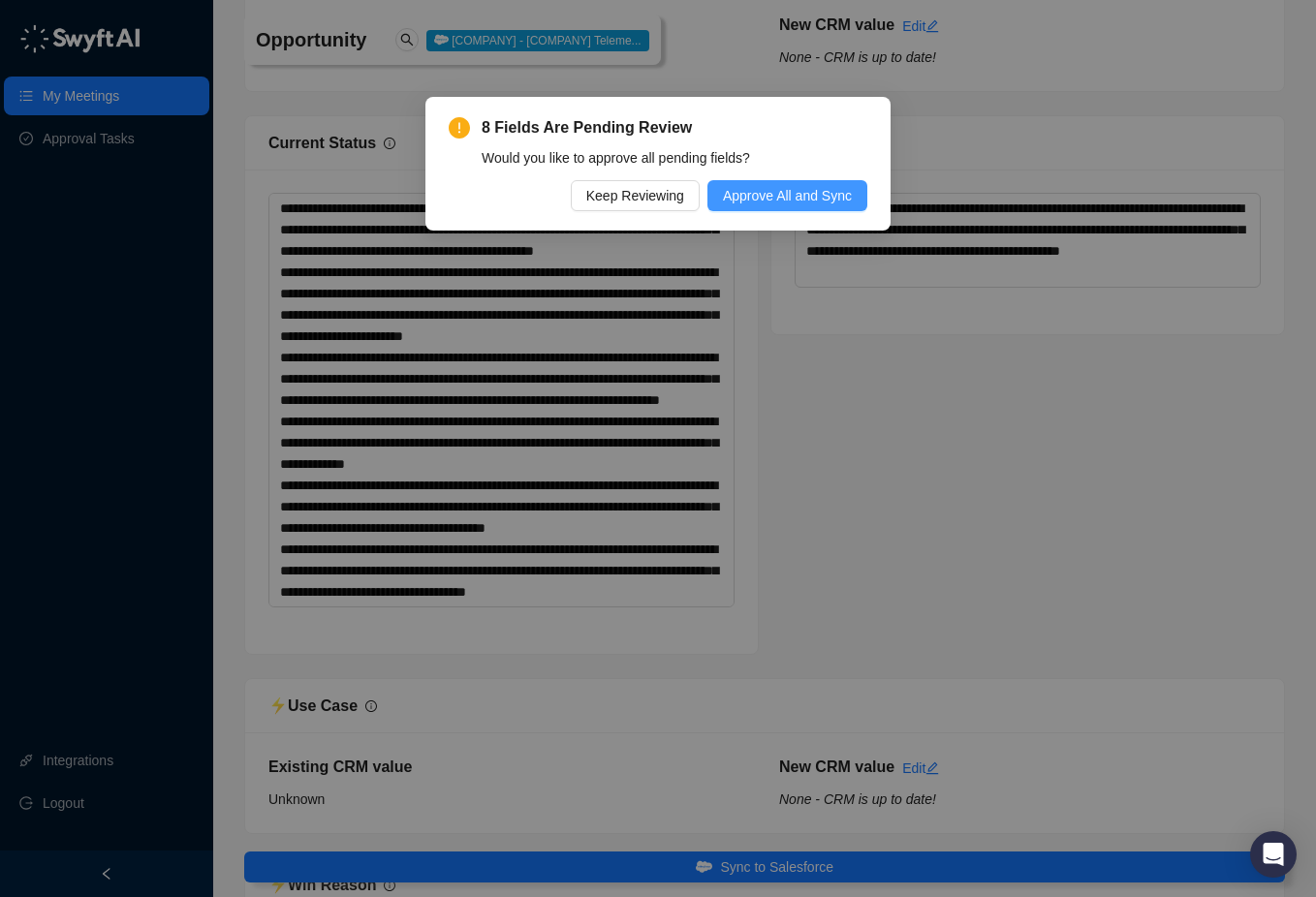 click on "Approve All and Sync" at bounding box center [787, 196] 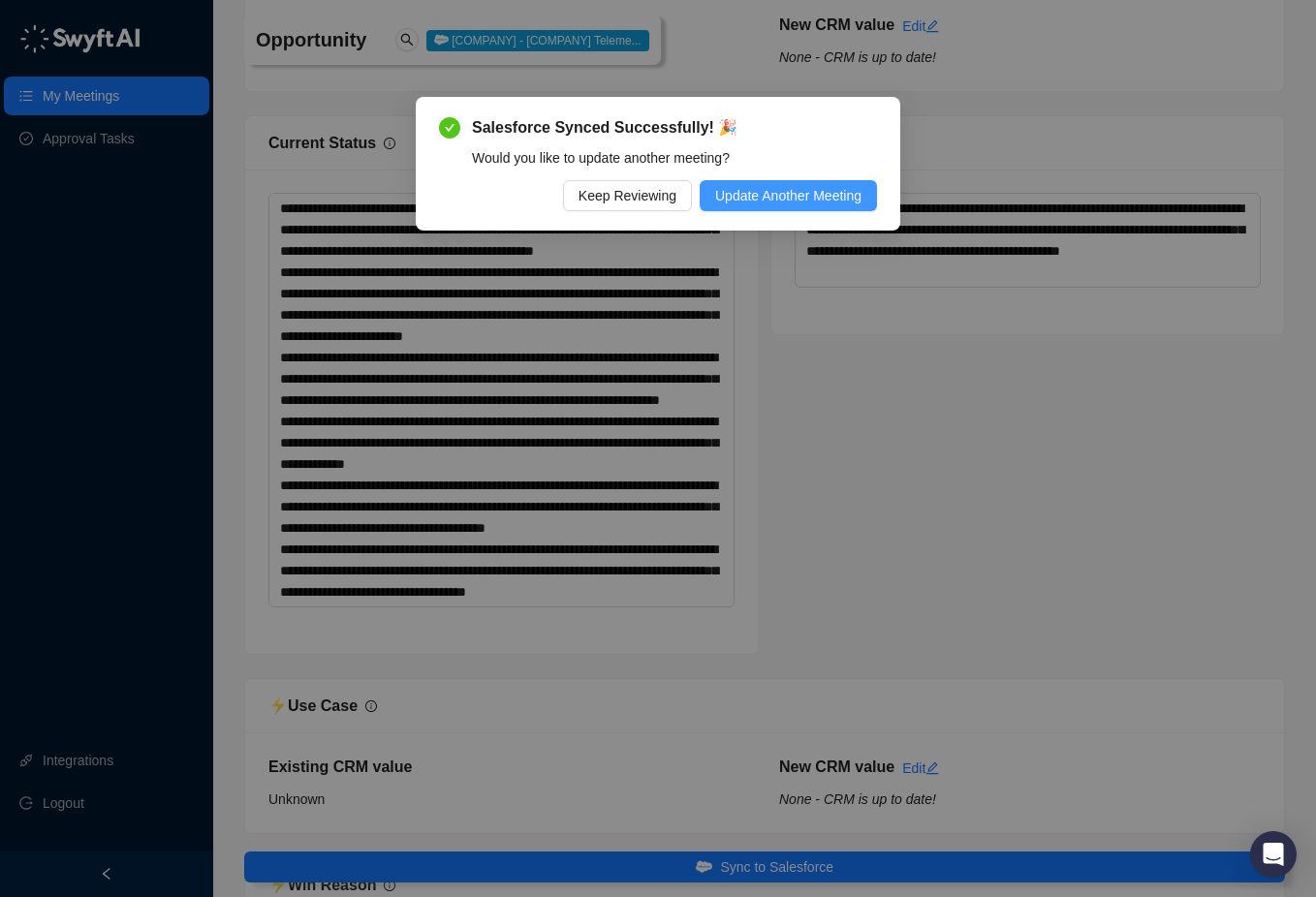 click on "Update Another Meeting" at bounding box center [788, 196] 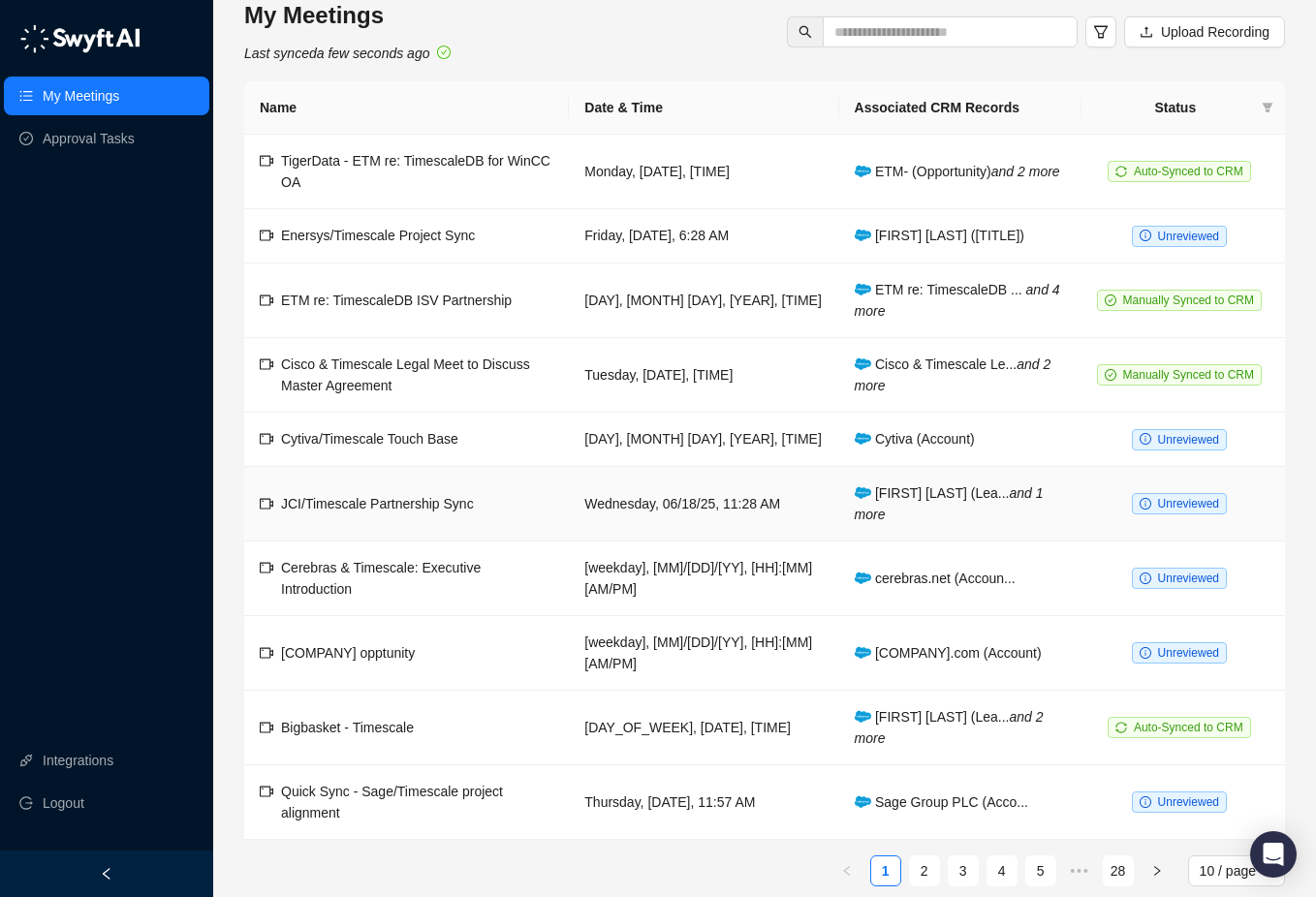 click on "JCI/Timescale Partnership Sync" at bounding box center (377, 504) 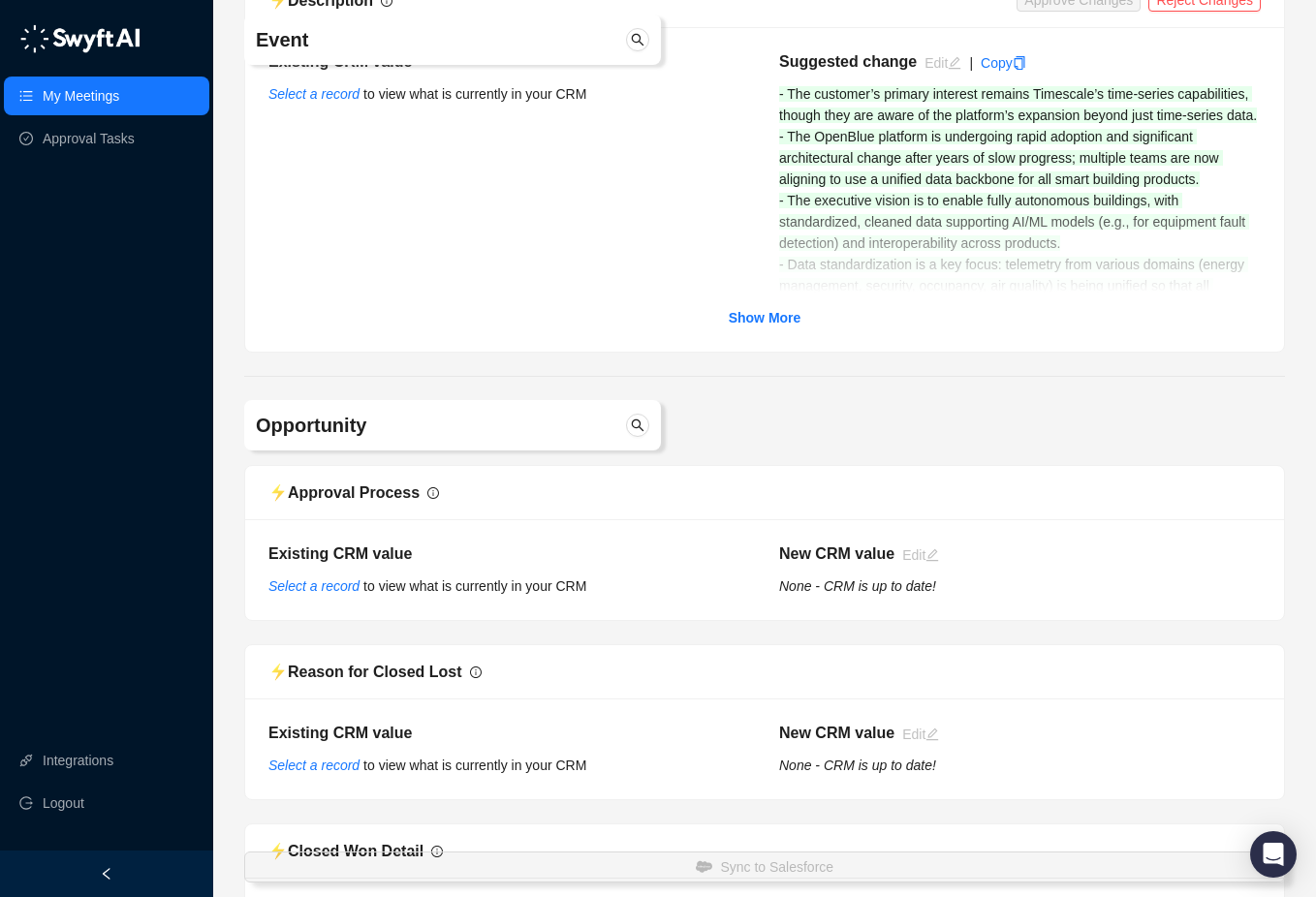 scroll, scrollTop: 245, scrollLeft: 0, axis: vertical 